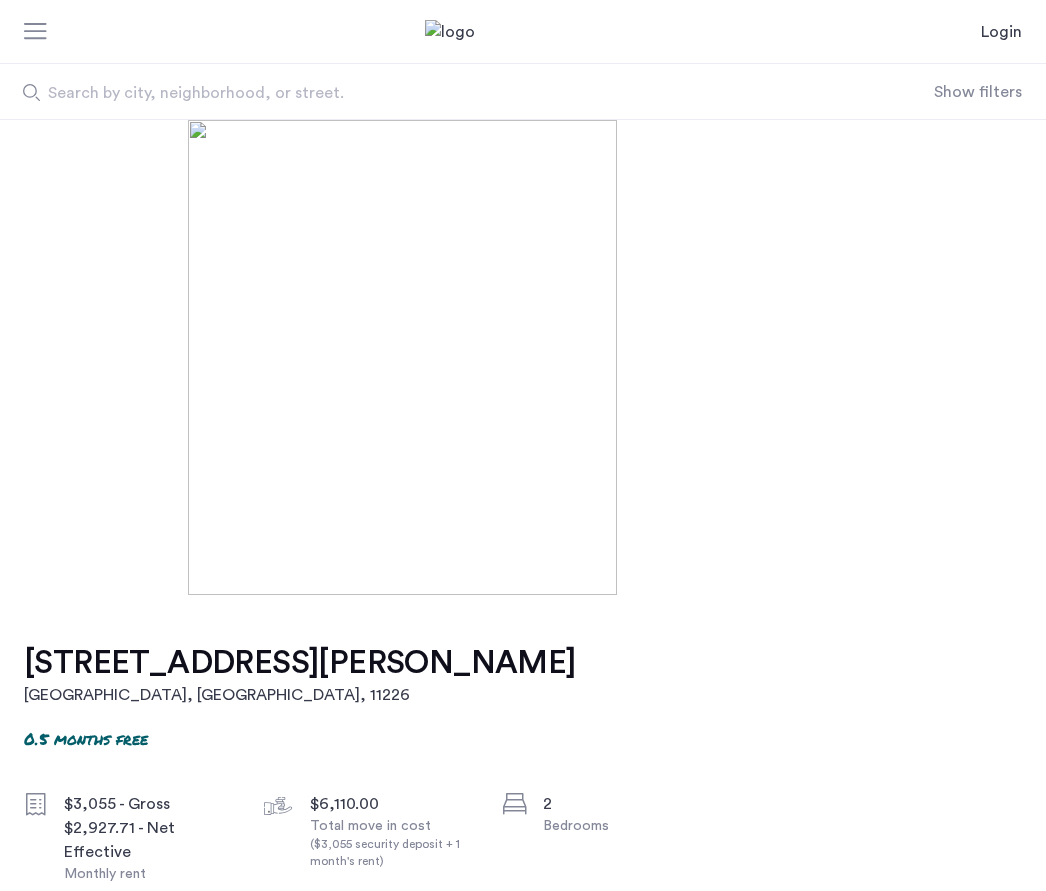 scroll, scrollTop: 0, scrollLeft: 0, axis: both 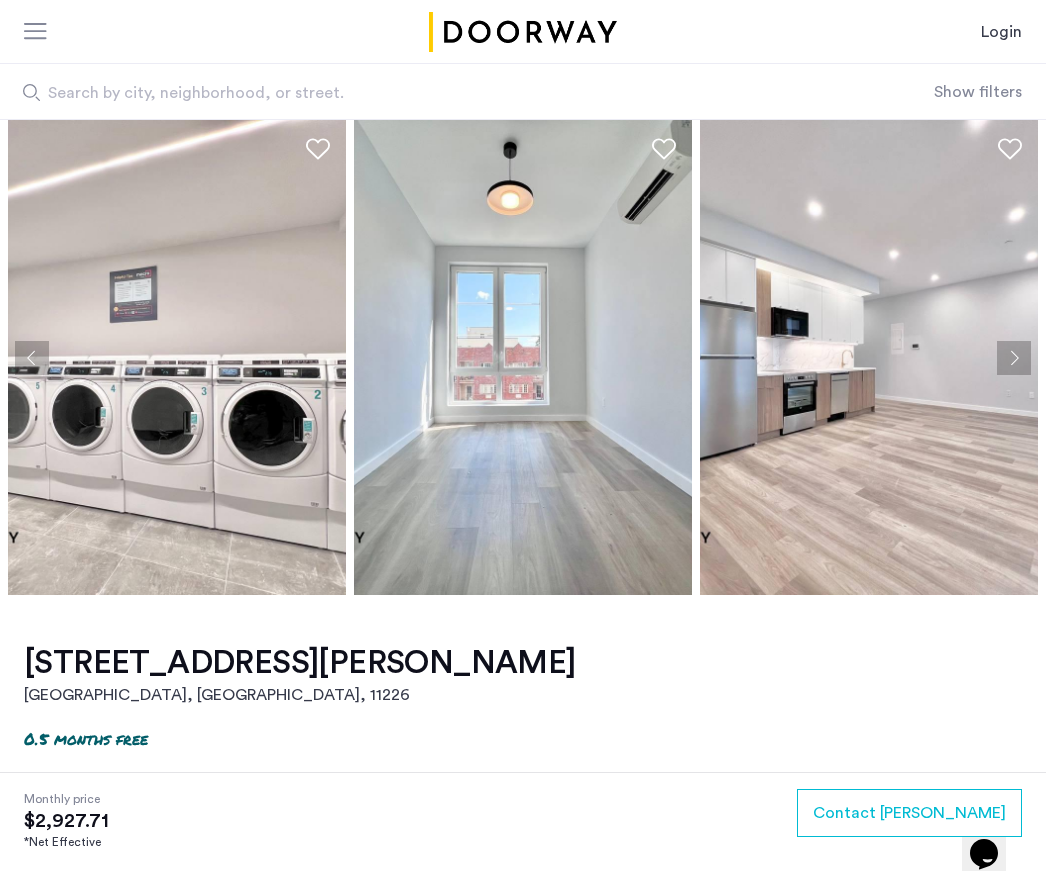click 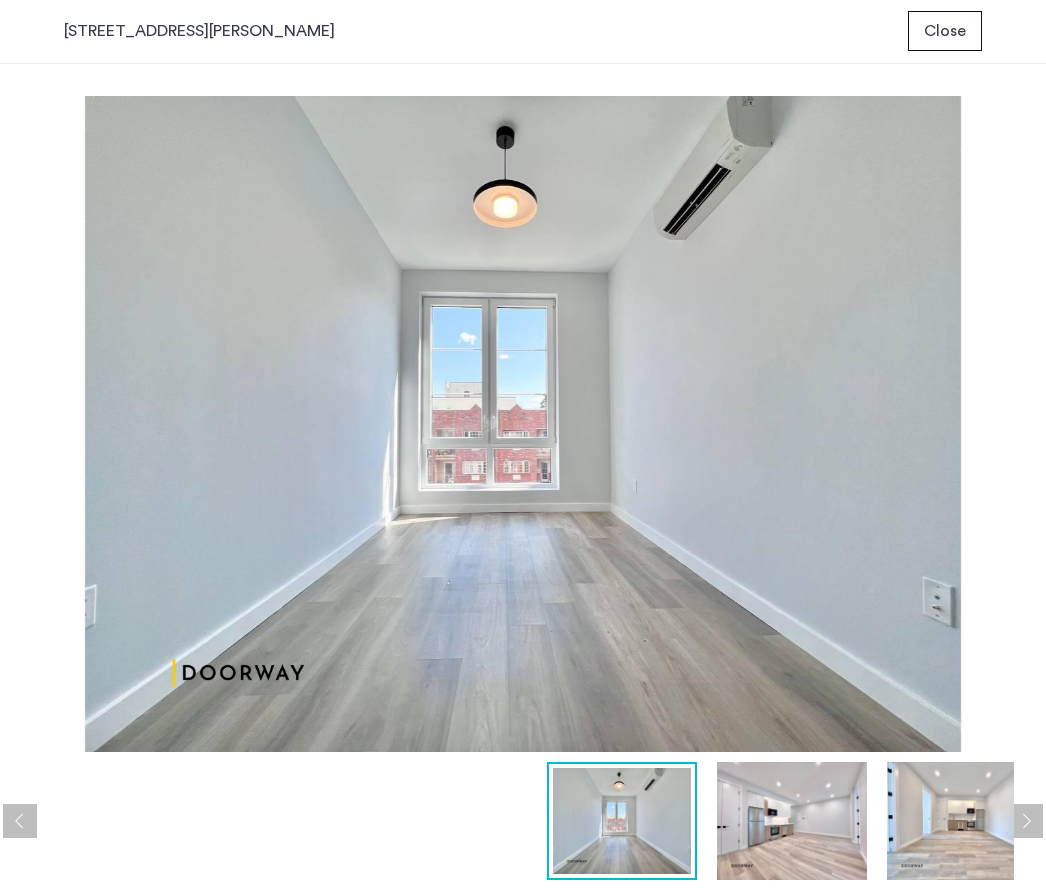 click at bounding box center [1026, 822] 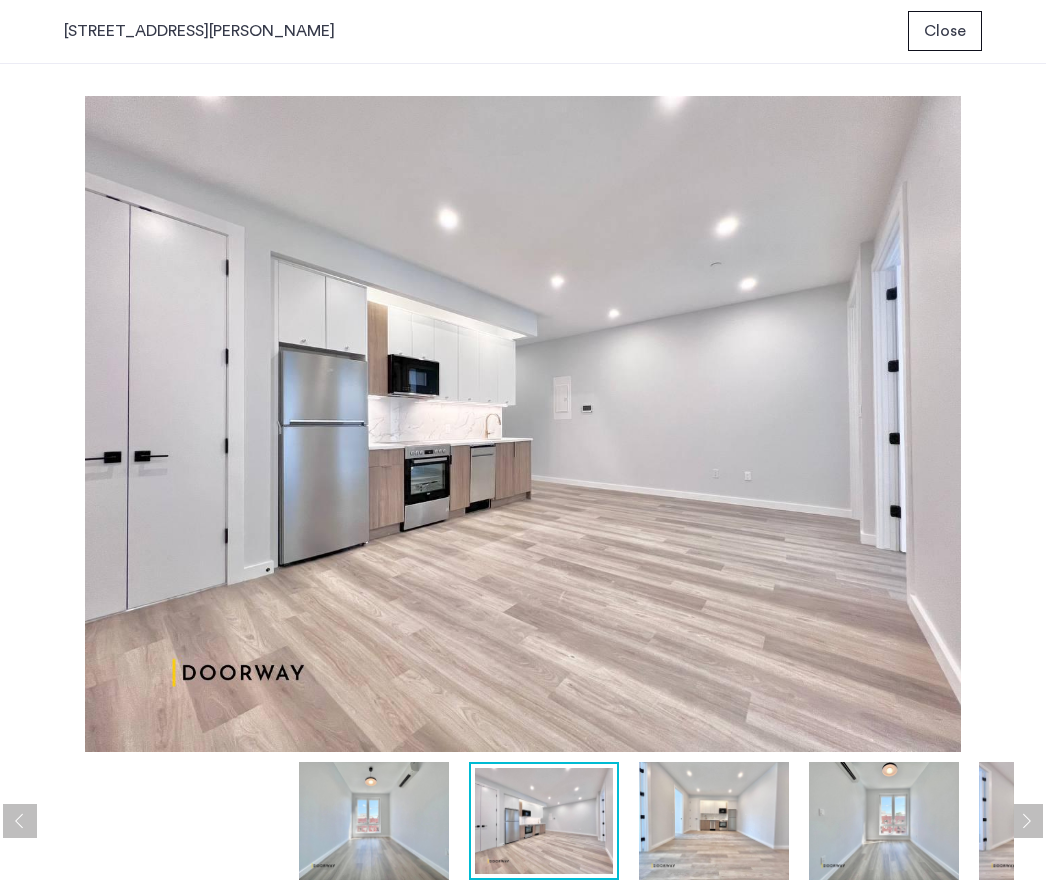 click at bounding box center (1026, 822) 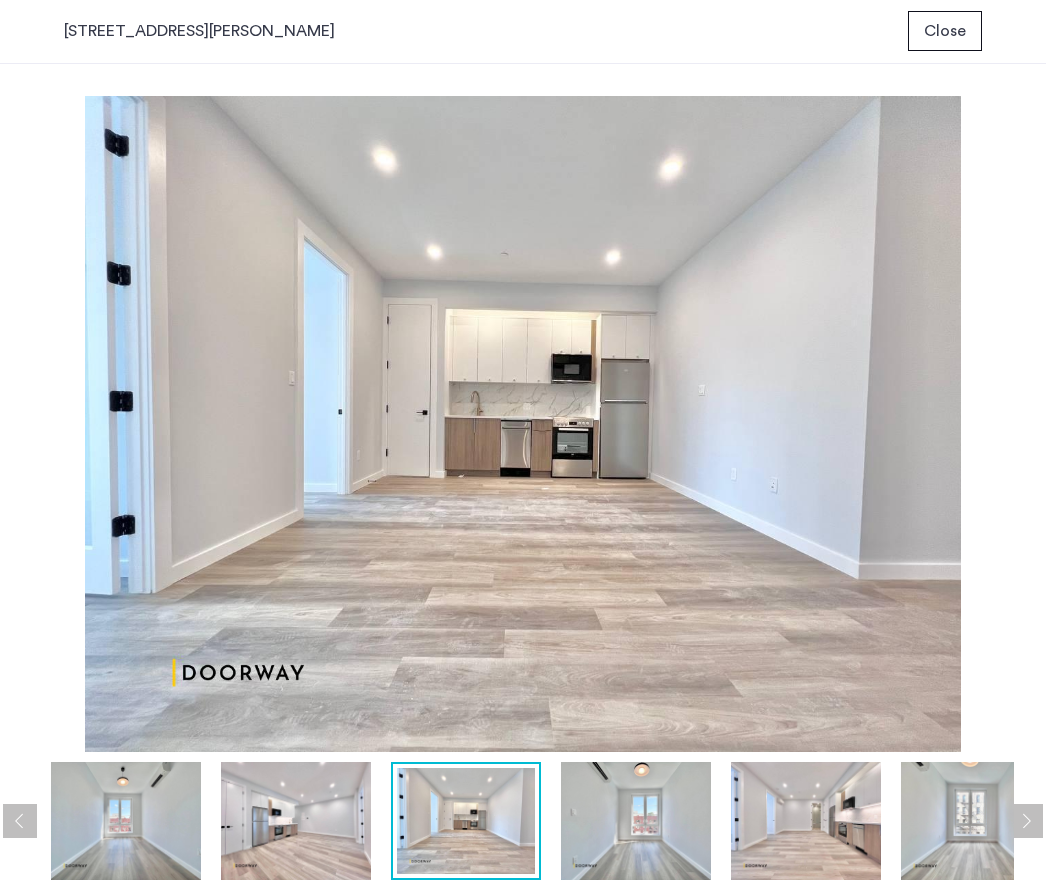 click at bounding box center [1026, 822] 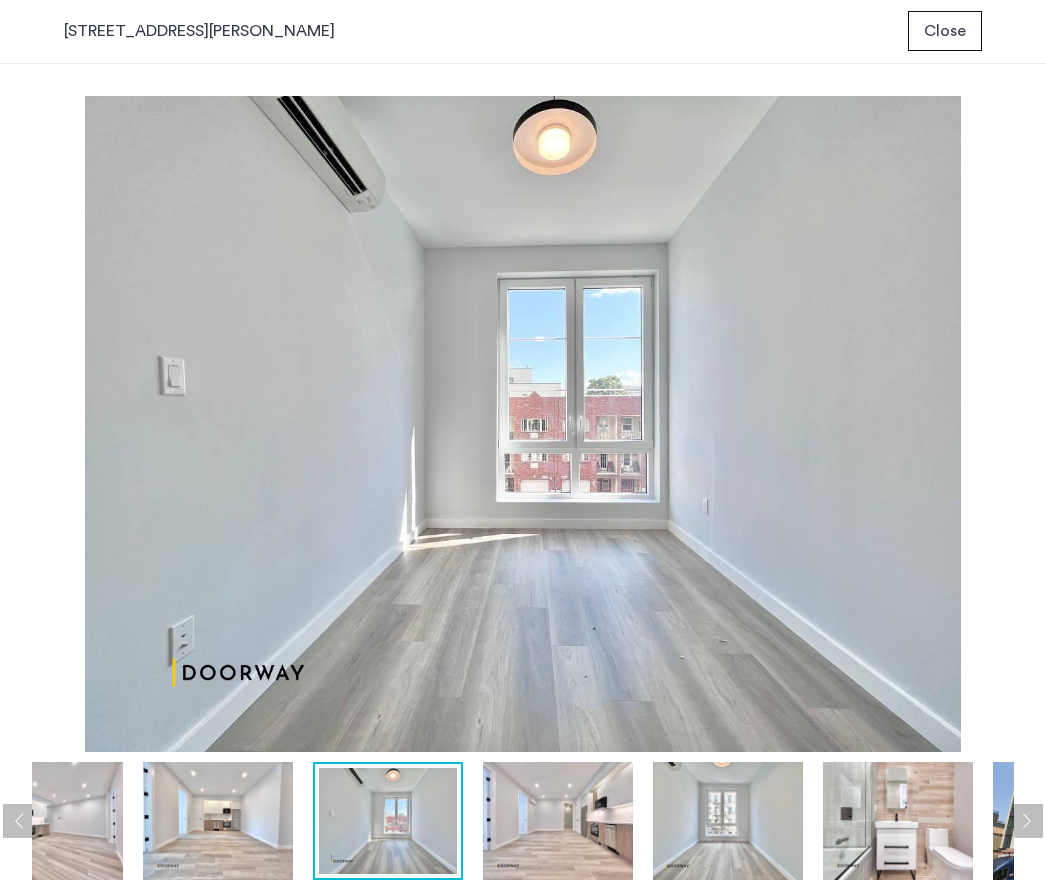 click at bounding box center (1026, 822) 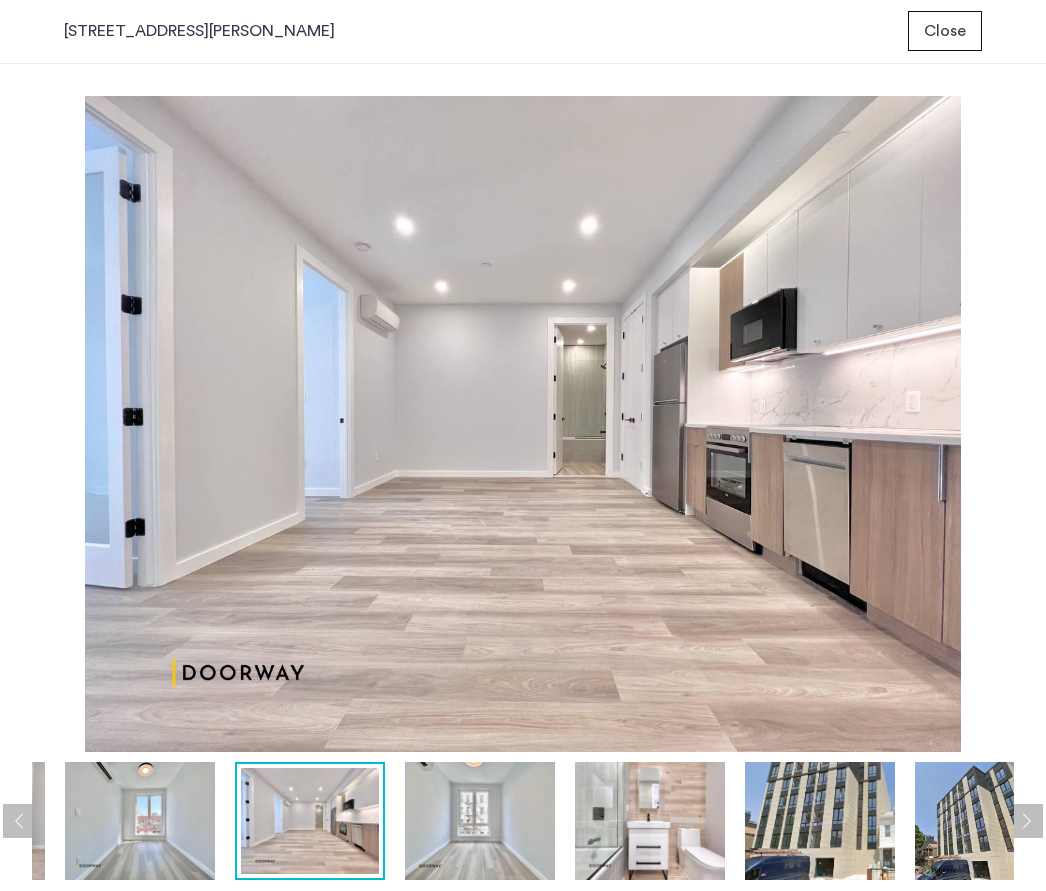 click on "prev next prev next" at bounding box center [523, 478] 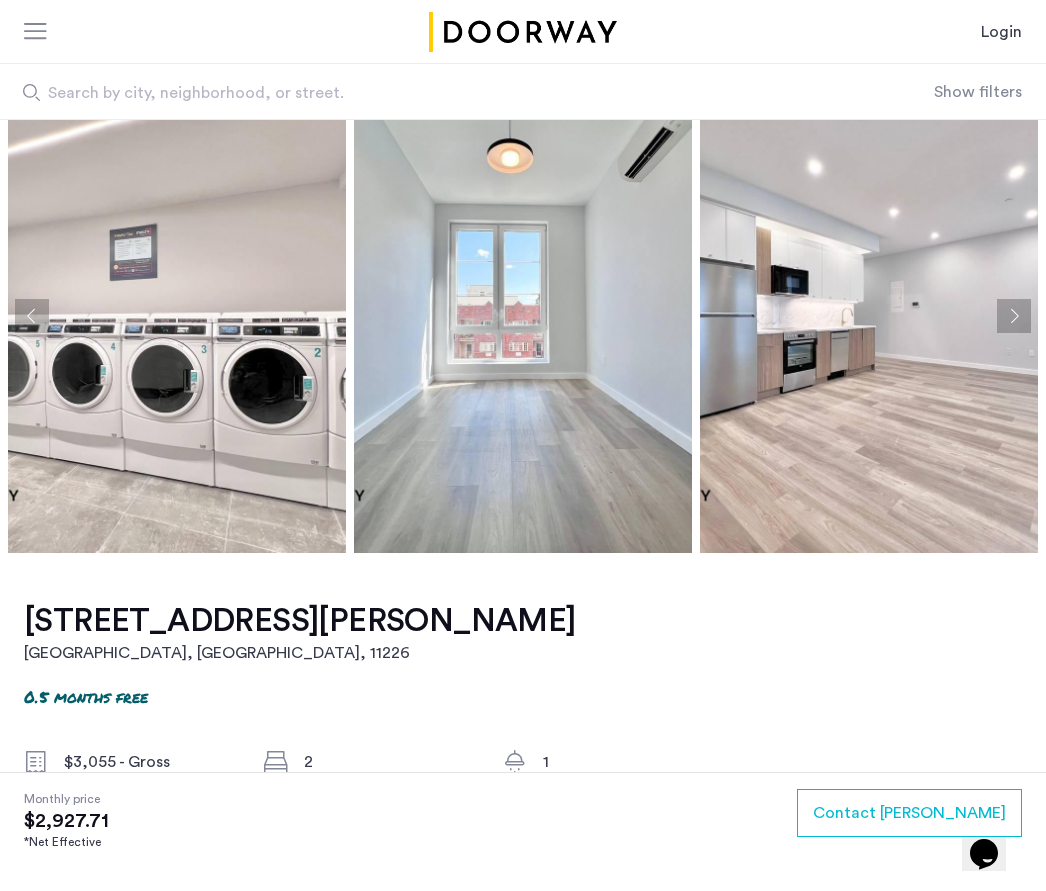 scroll, scrollTop: 0, scrollLeft: 0, axis: both 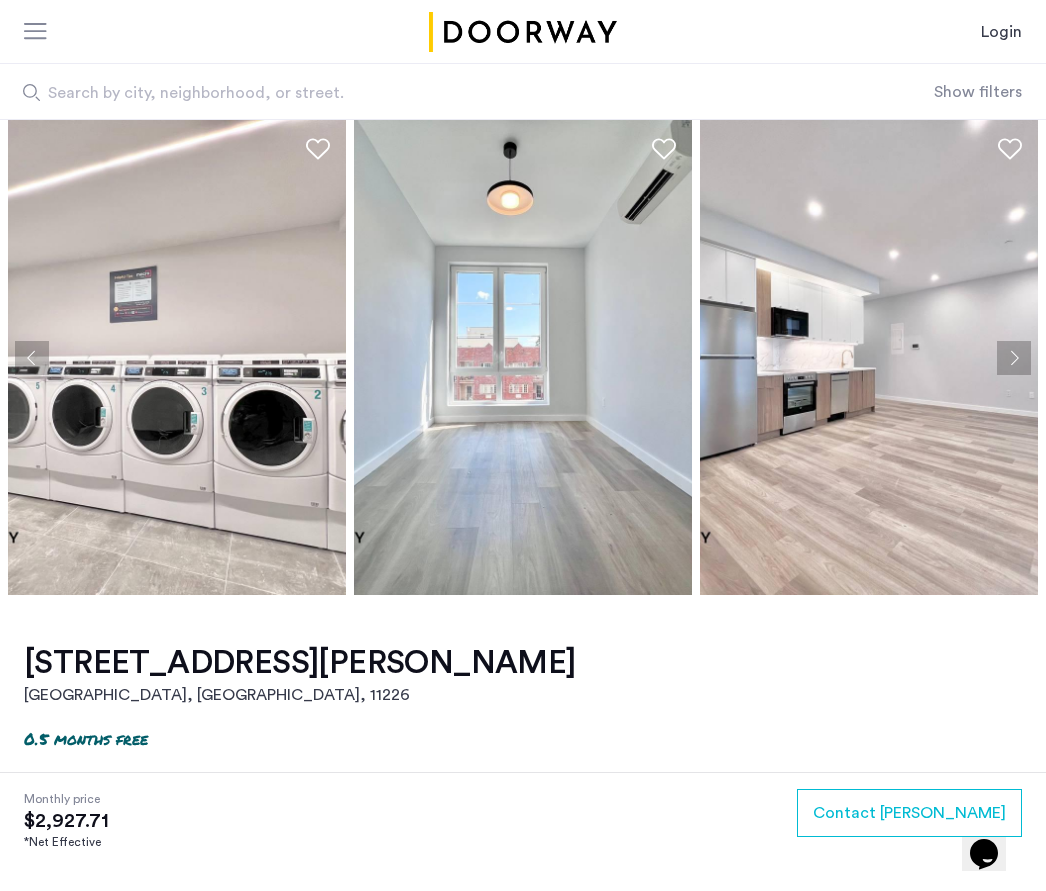 click 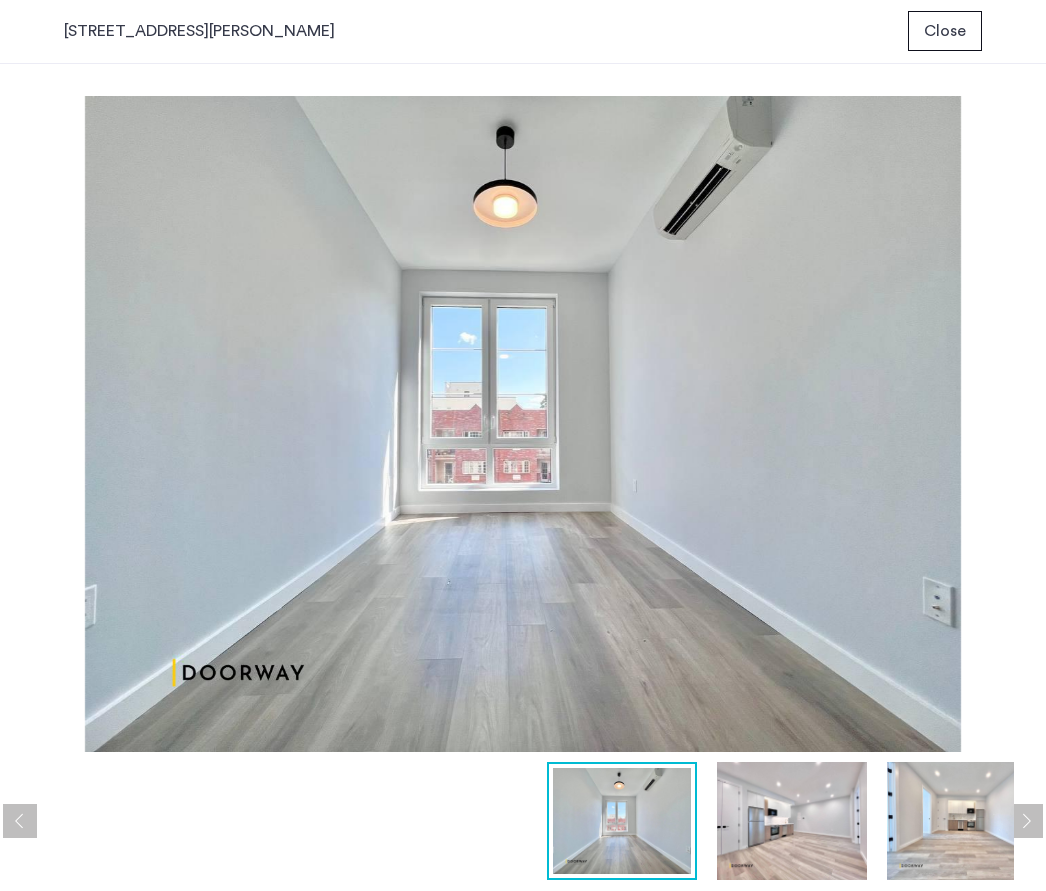 click at bounding box center [1026, 822] 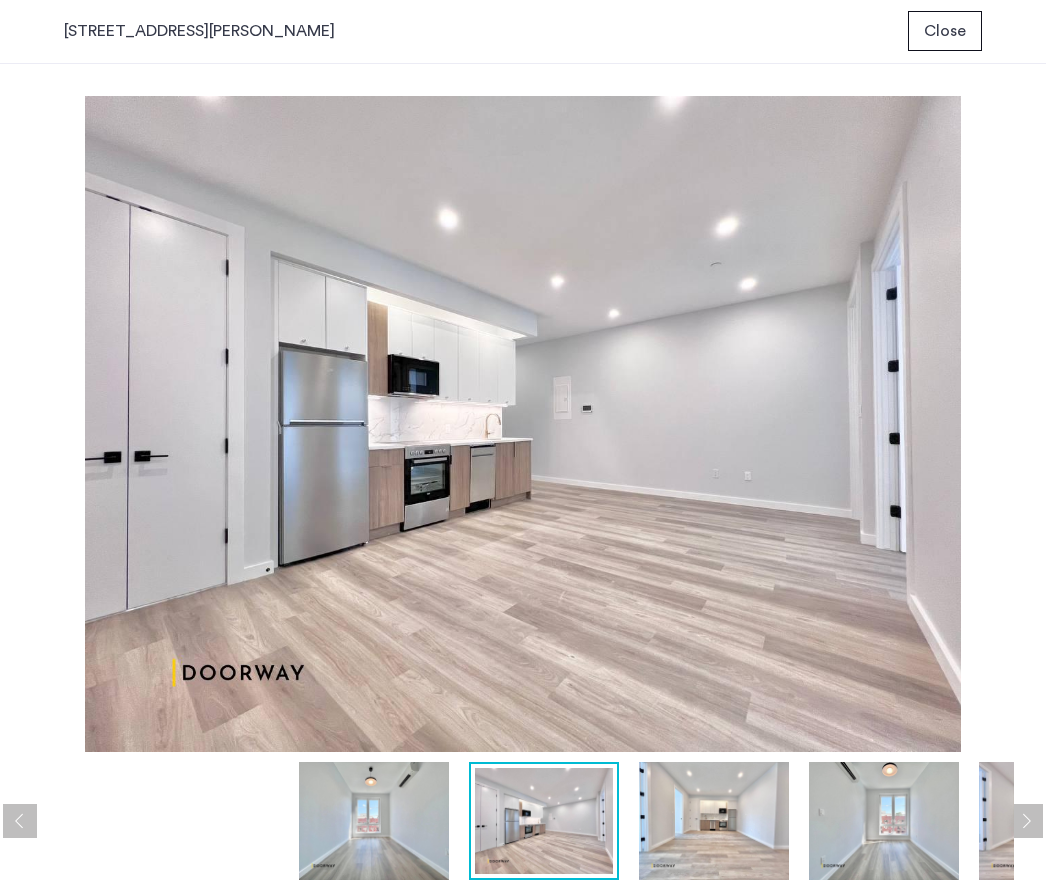 click at bounding box center (714, 822) 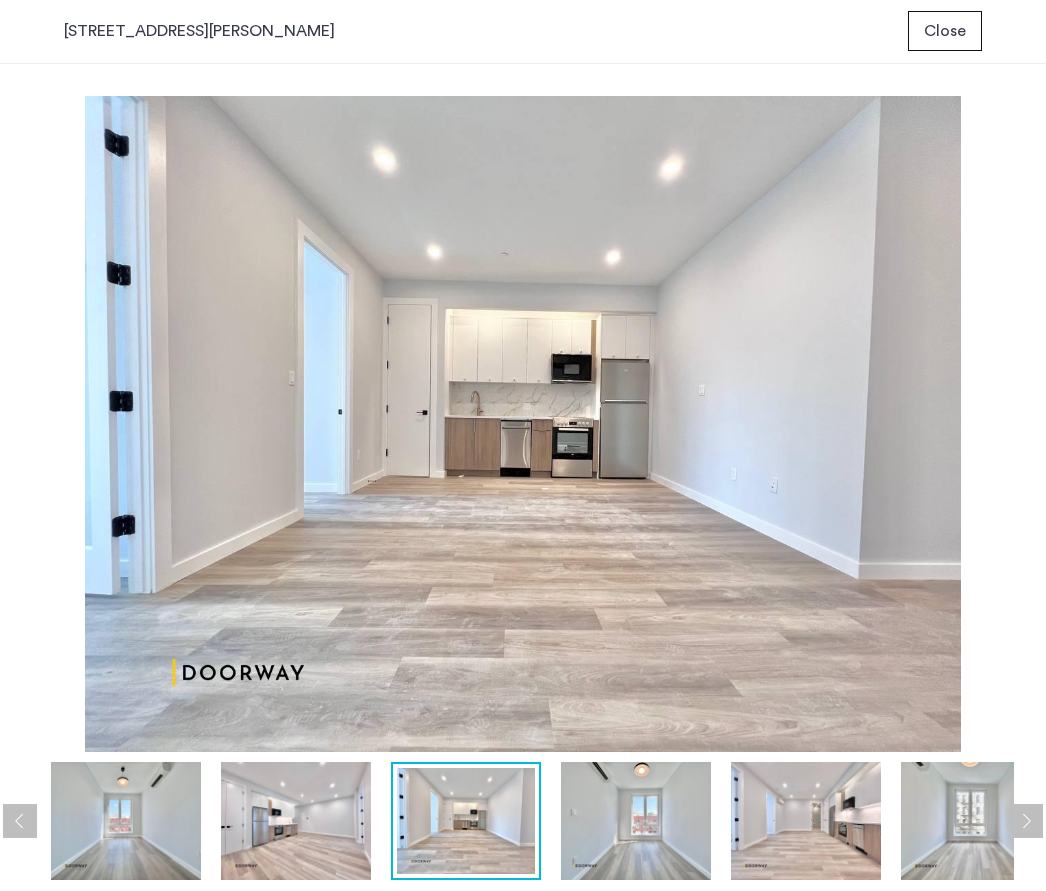 click at bounding box center (806, 822) 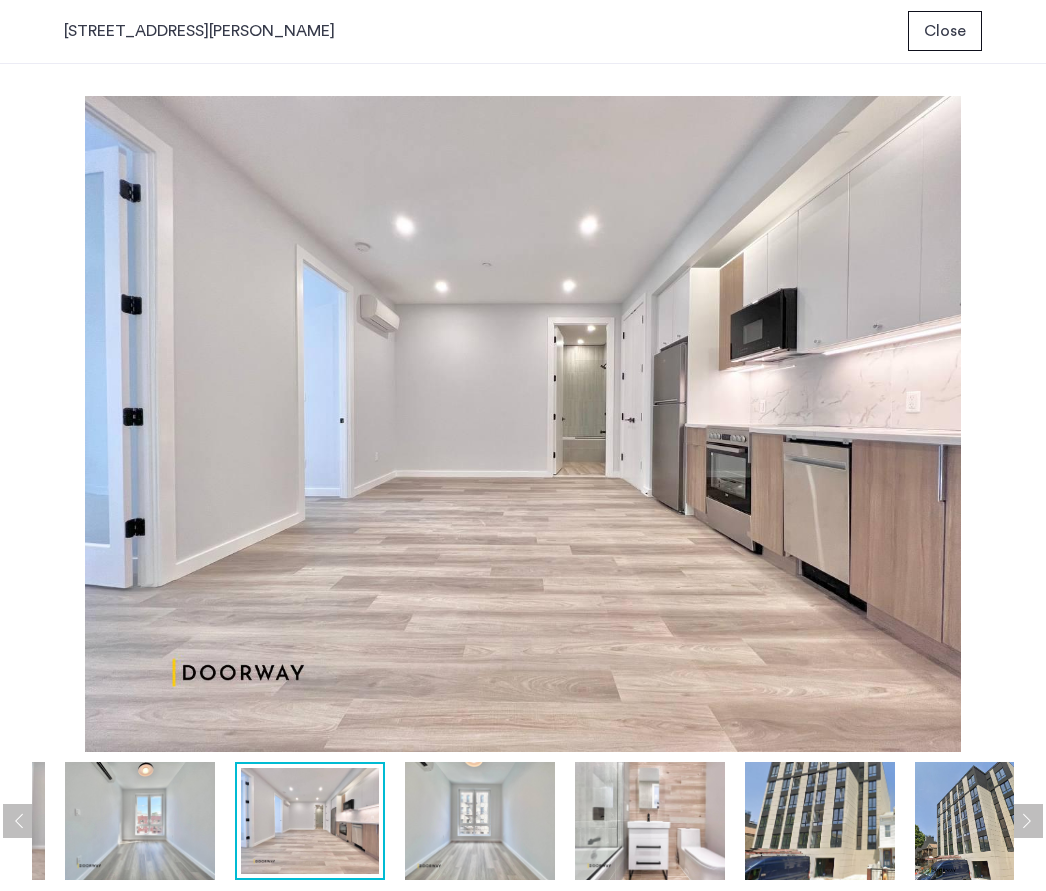 click at bounding box center [820, 822] 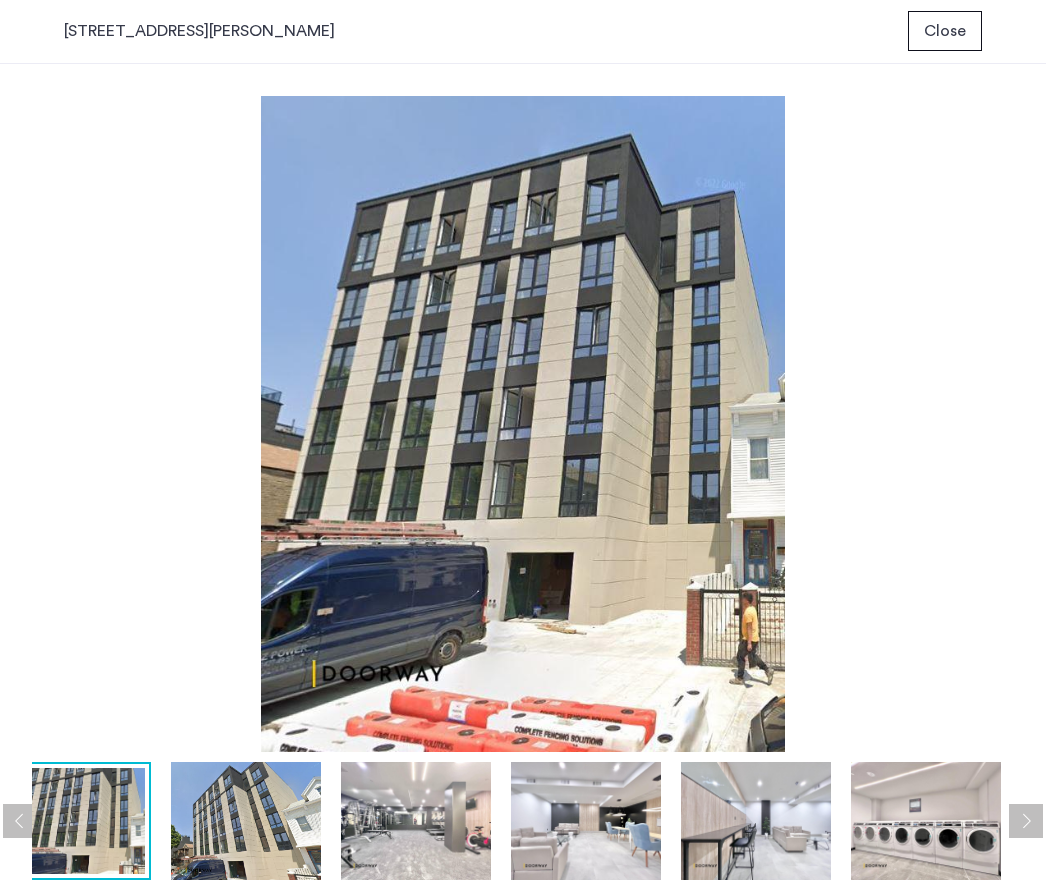 click at bounding box center (926, 822) 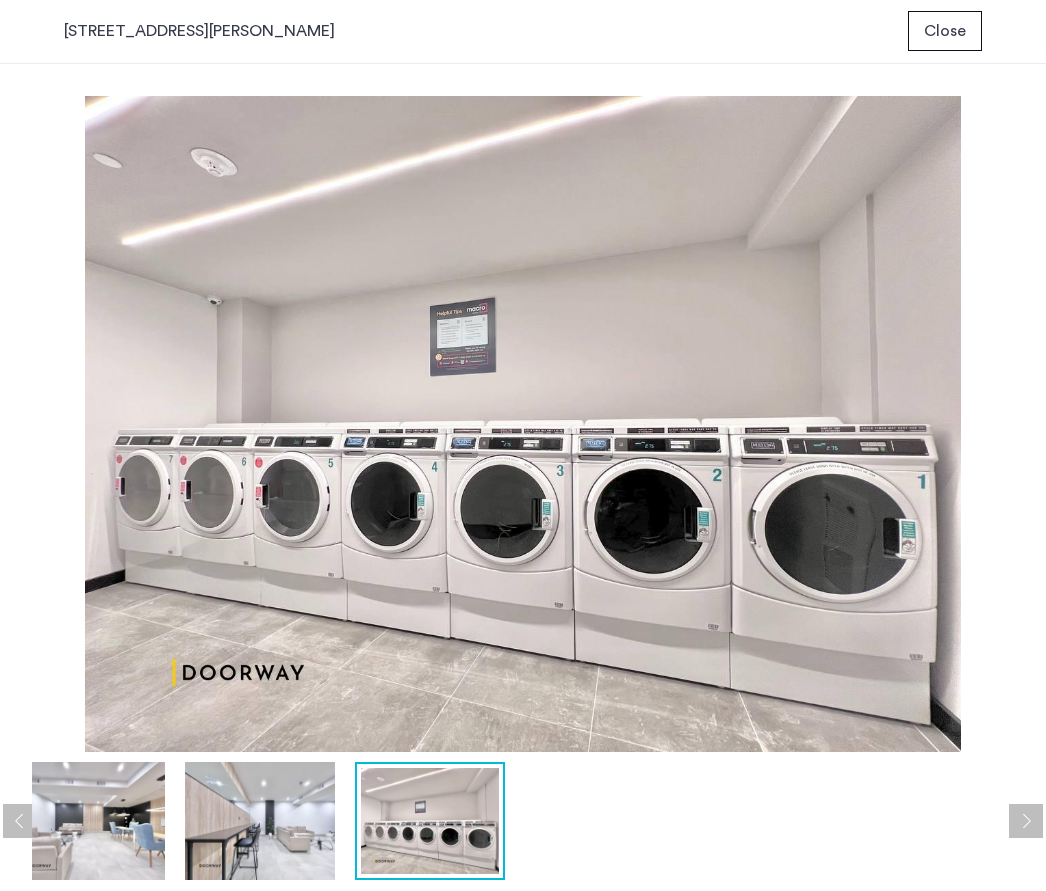 click on "Close" at bounding box center (945, 32) 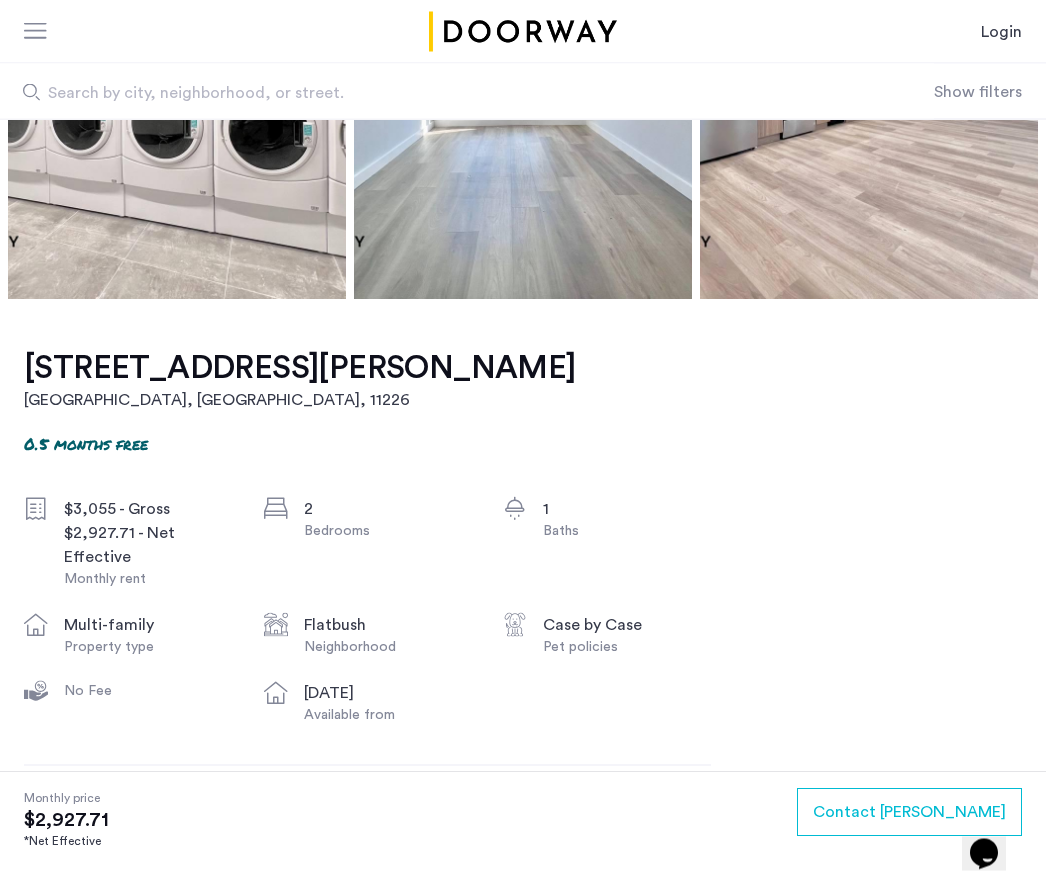 scroll, scrollTop: 296, scrollLeft: 0, axis: vertical 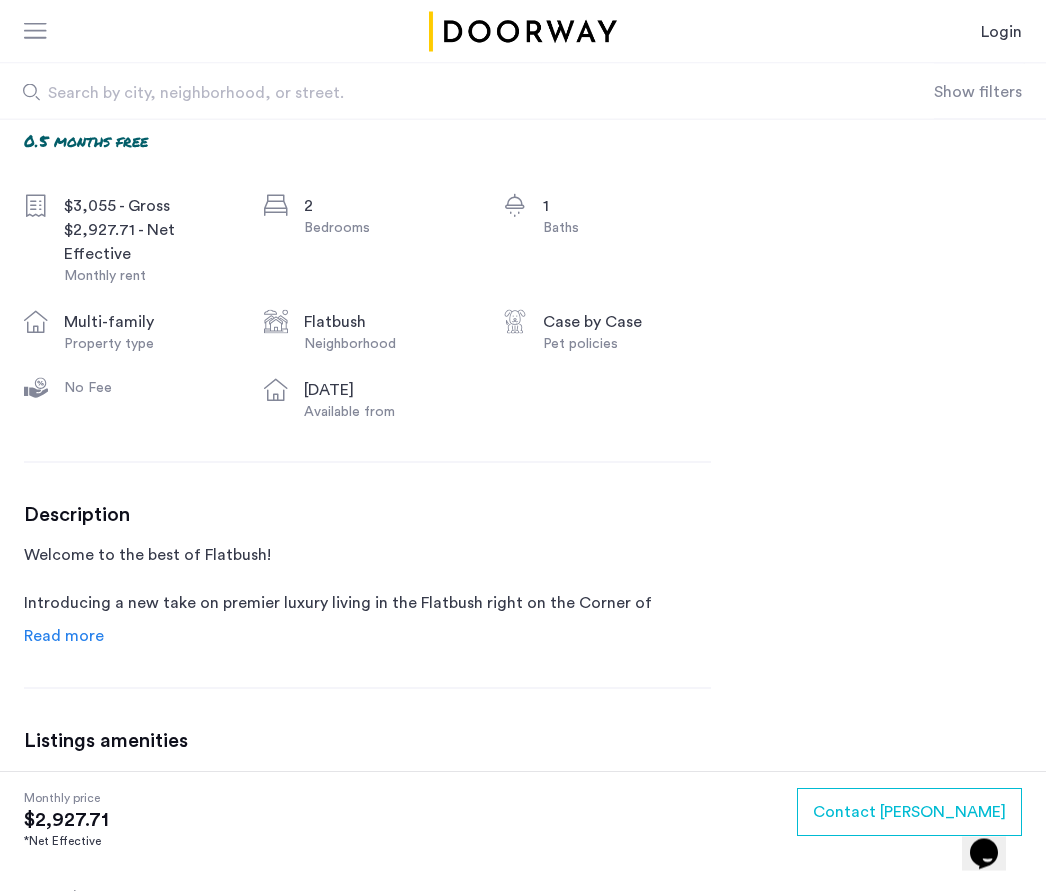 click on "Read more" 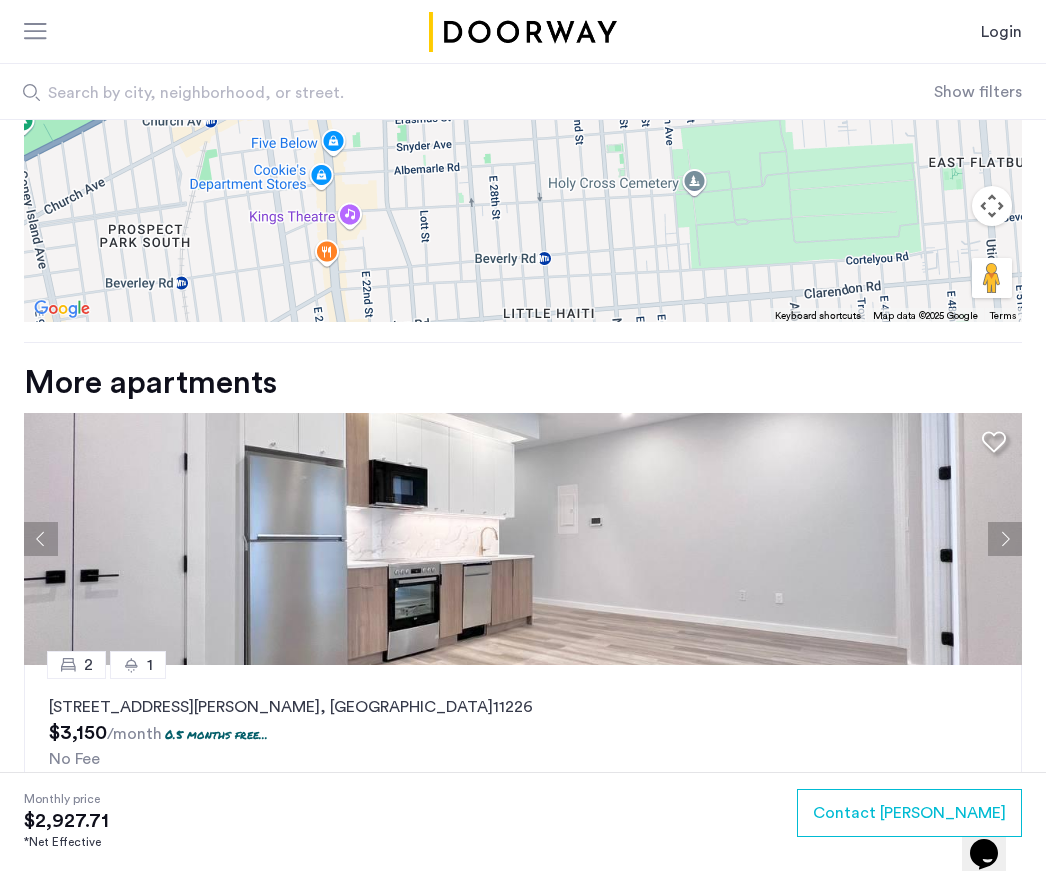 scroll, scrollTop: 3313, scrollLeft: 0, axis: vertical 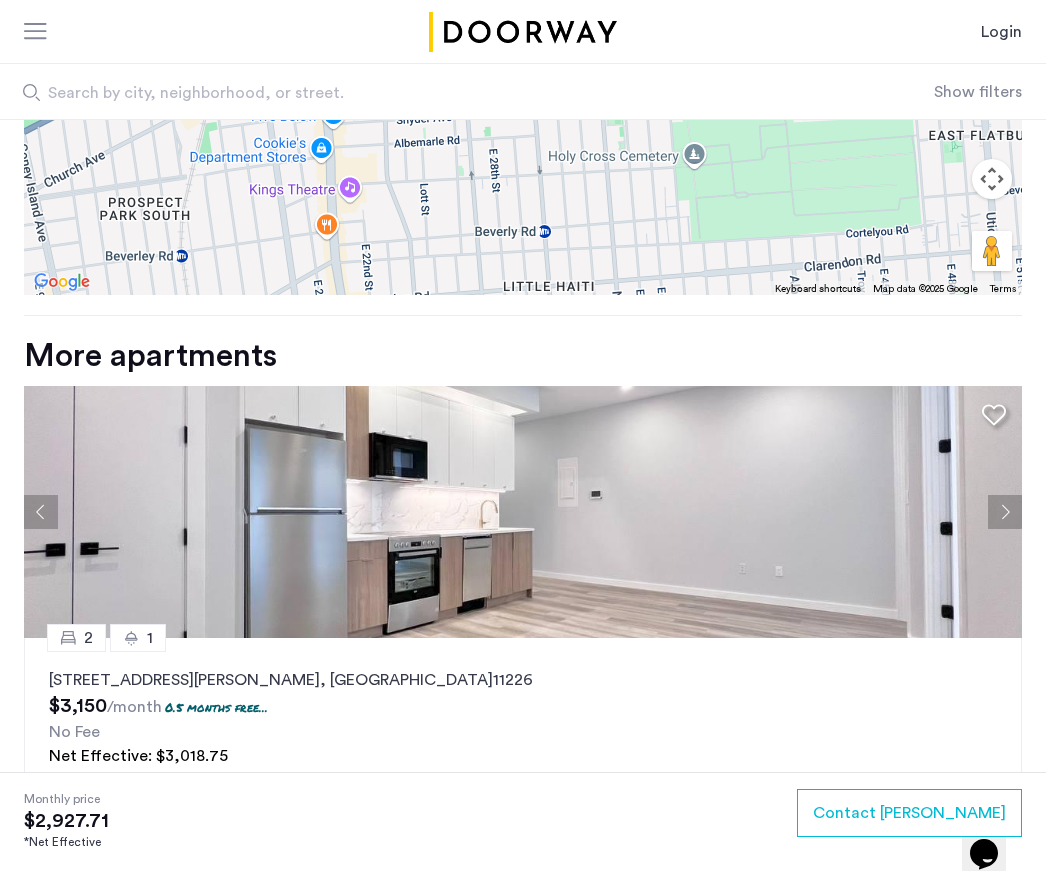 click 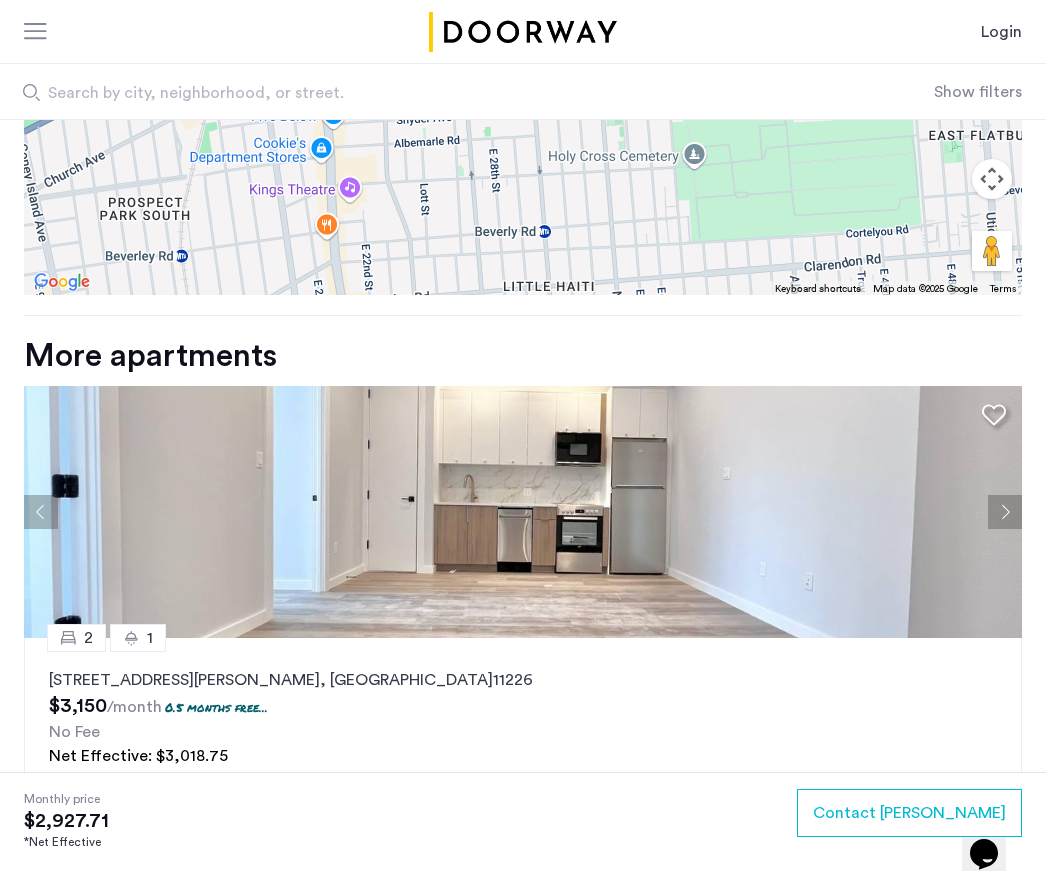 click 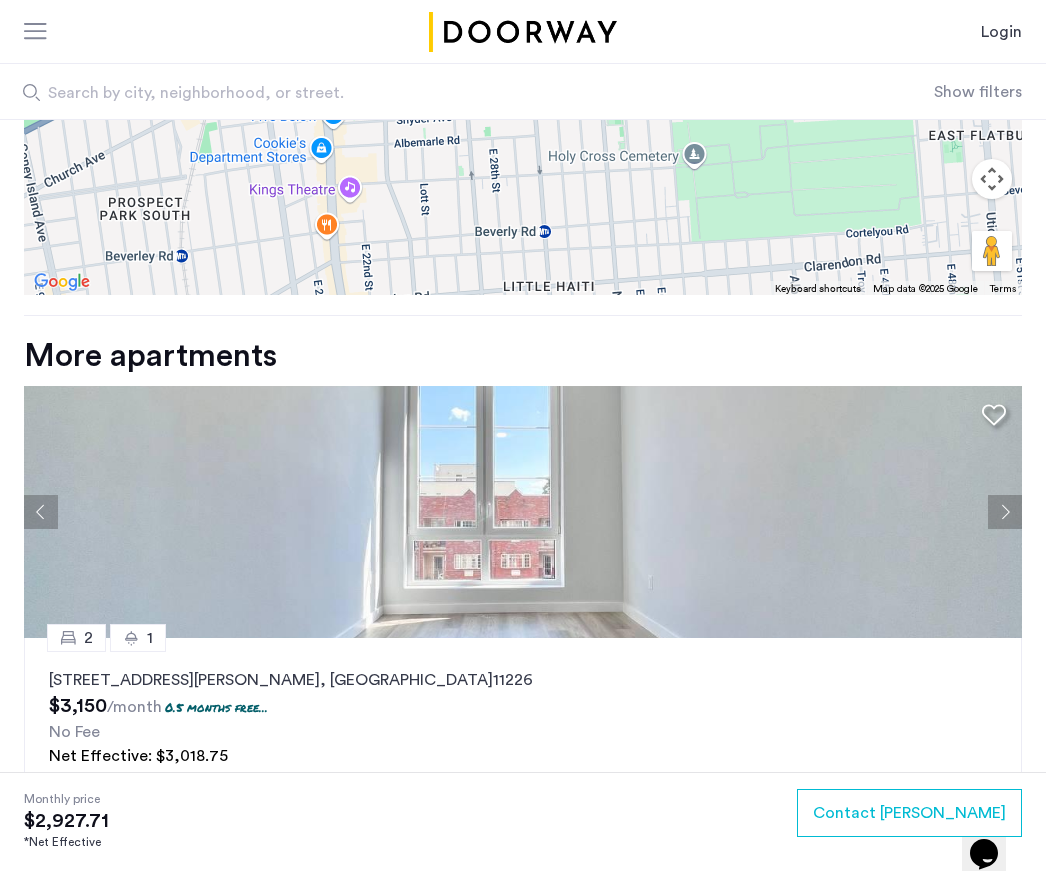 click 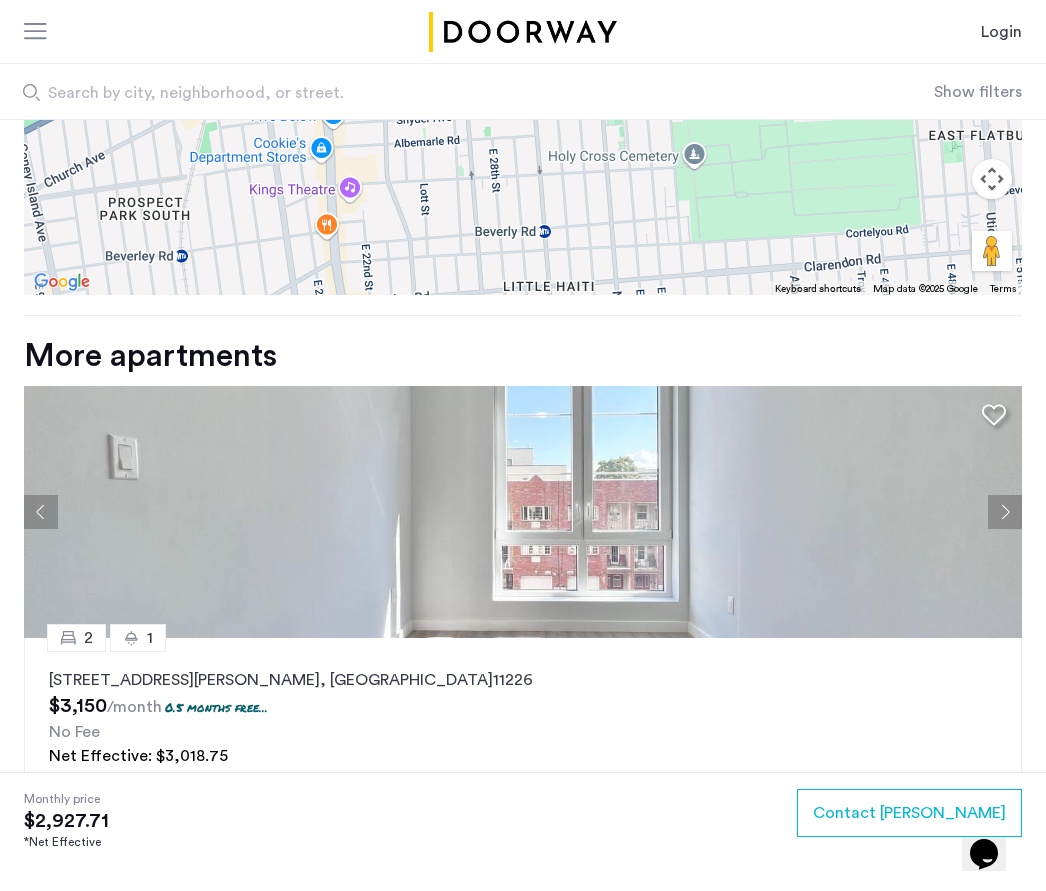click 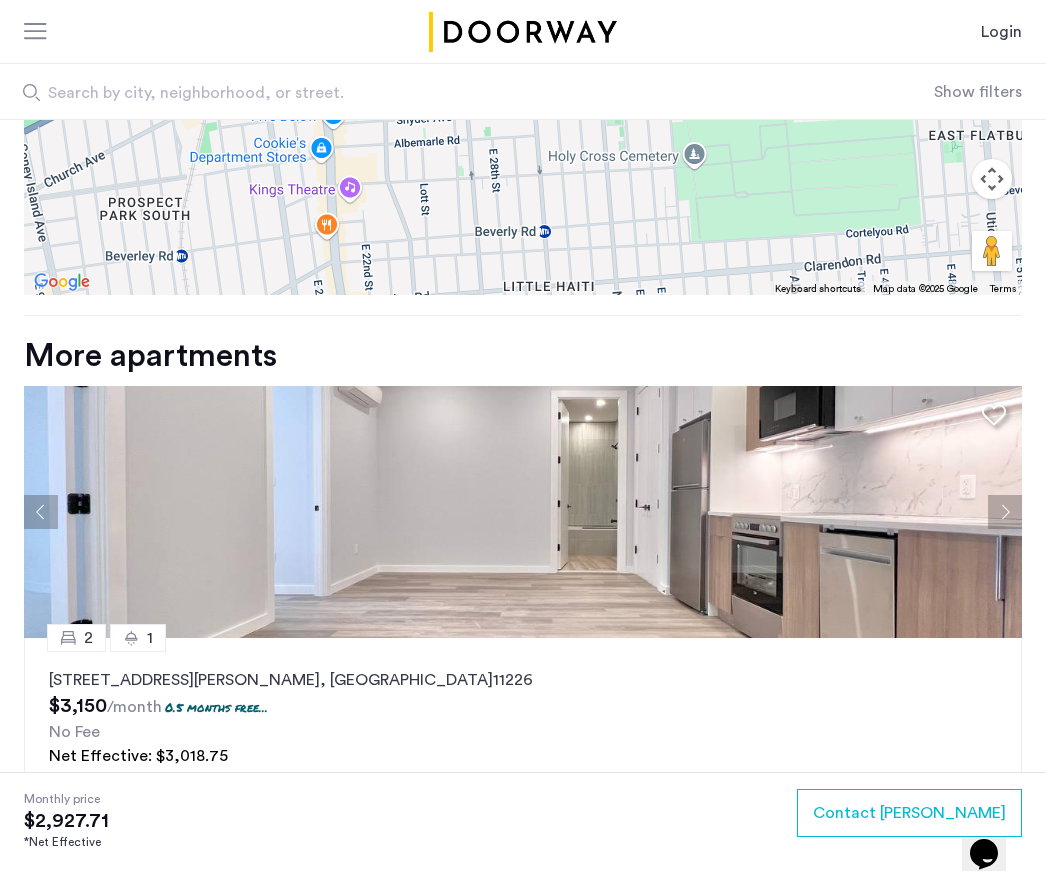 click 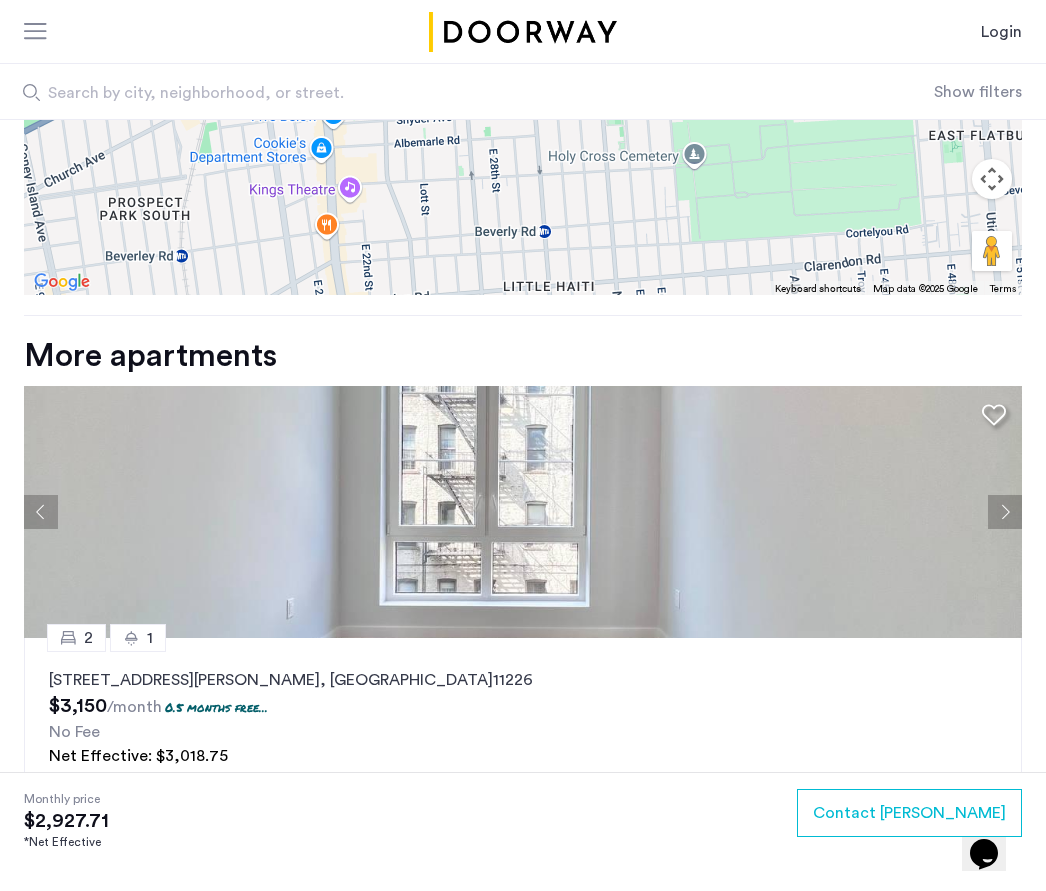 click 